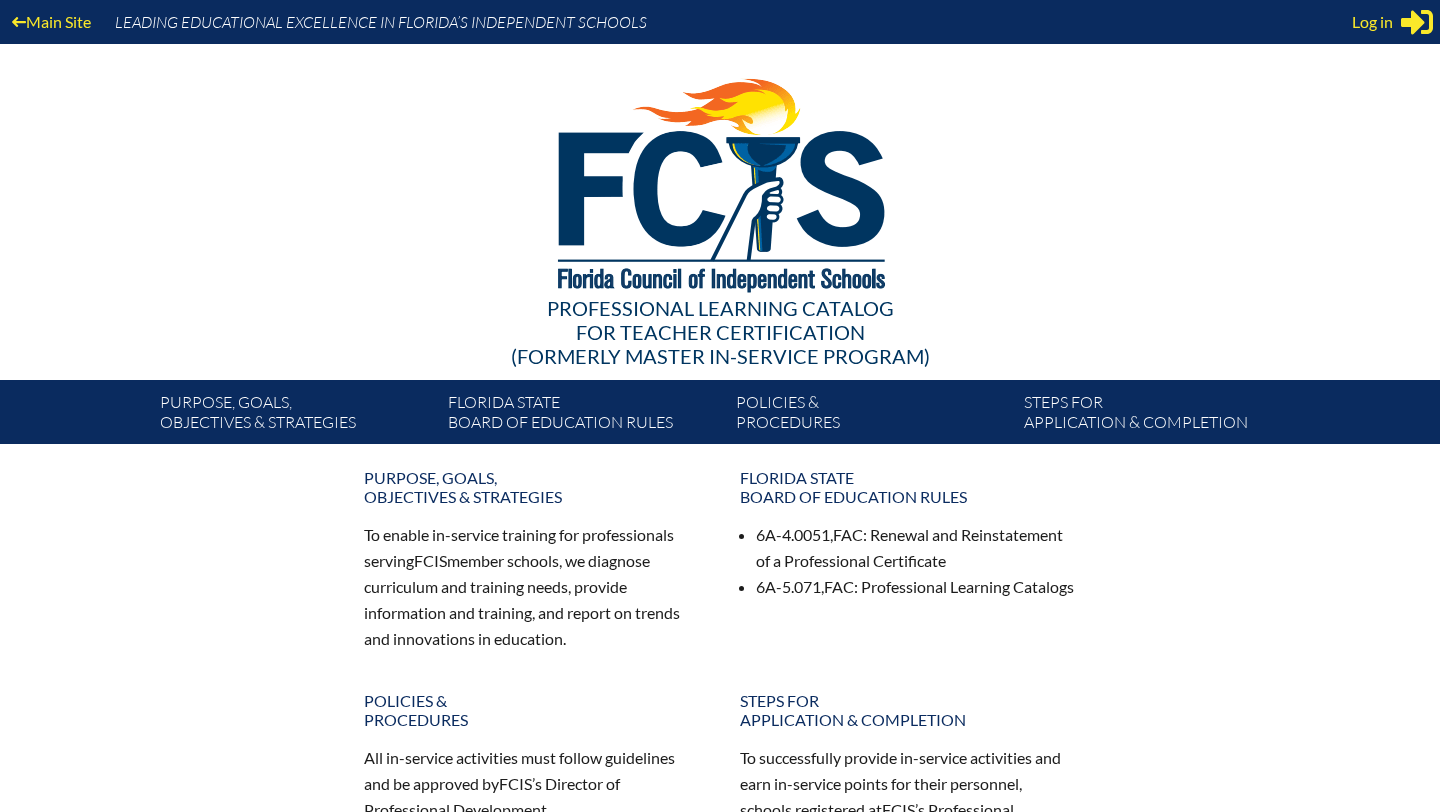 scroll, scrollTop: 0, scrollLeft: 0, axis: both 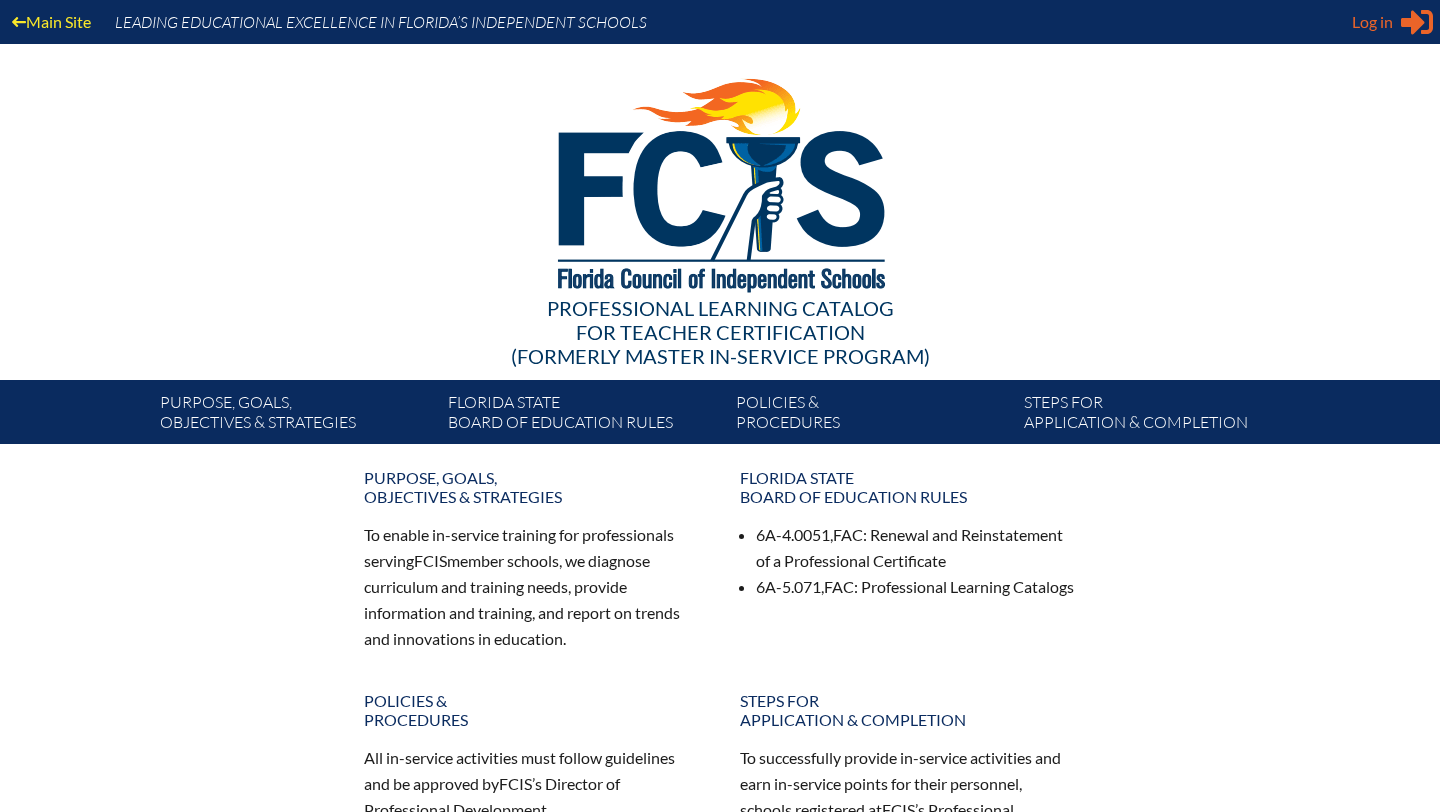 click on "Log in" at bounding box center [1372, 22] 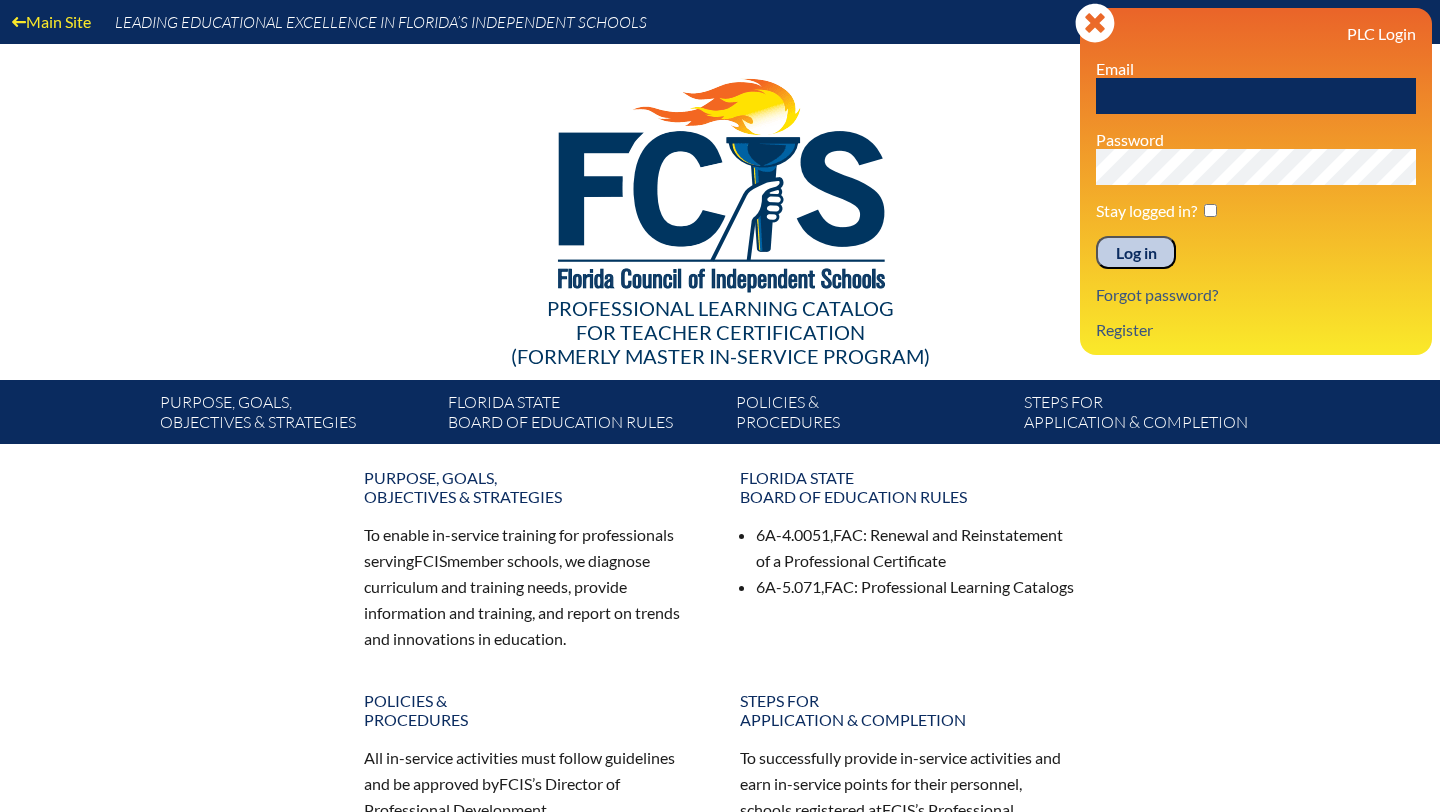 click at bounding box center [1256, 96] 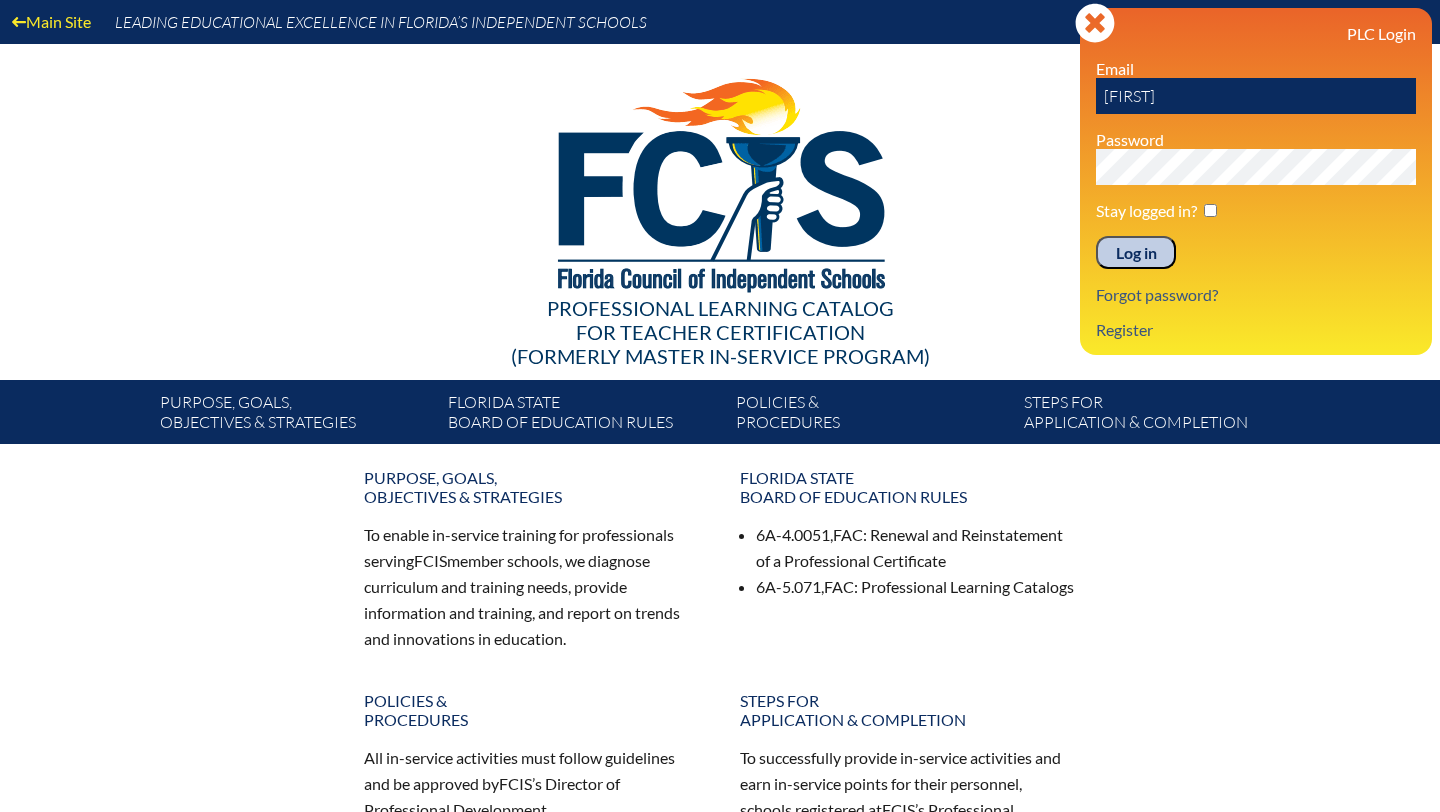 type on "J" 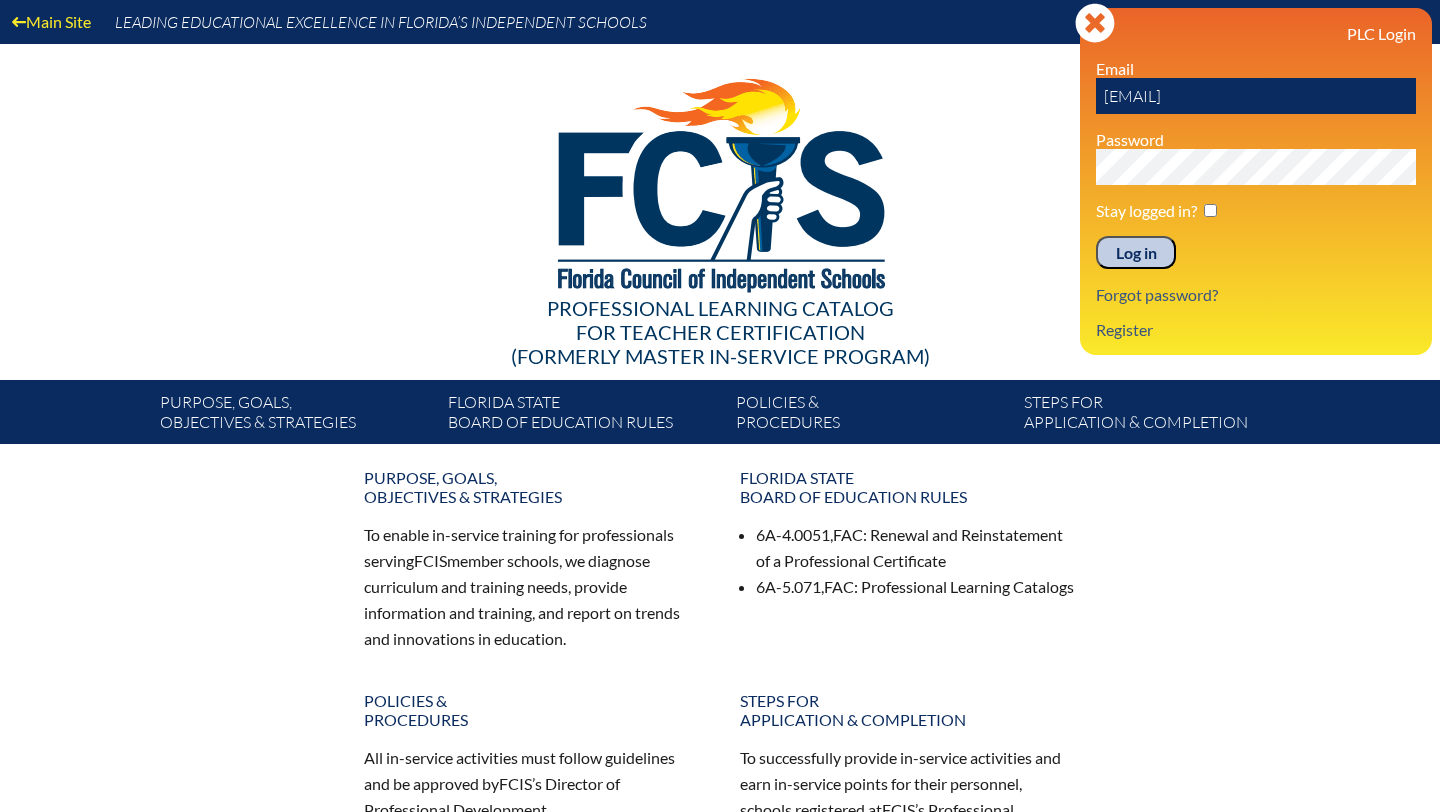 type on "[EMAIL]" 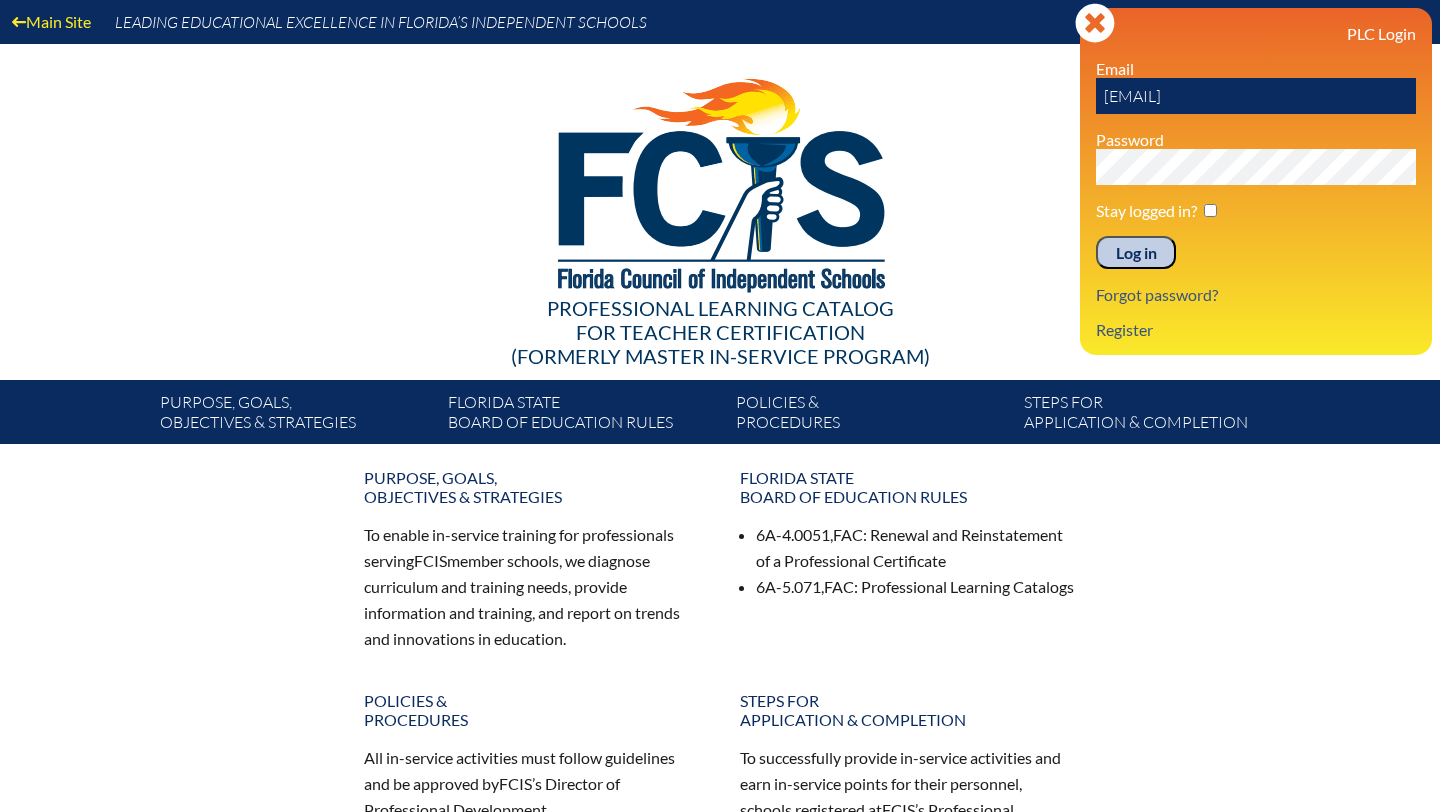 click on "Log in" at bounding box center [1136, 253] 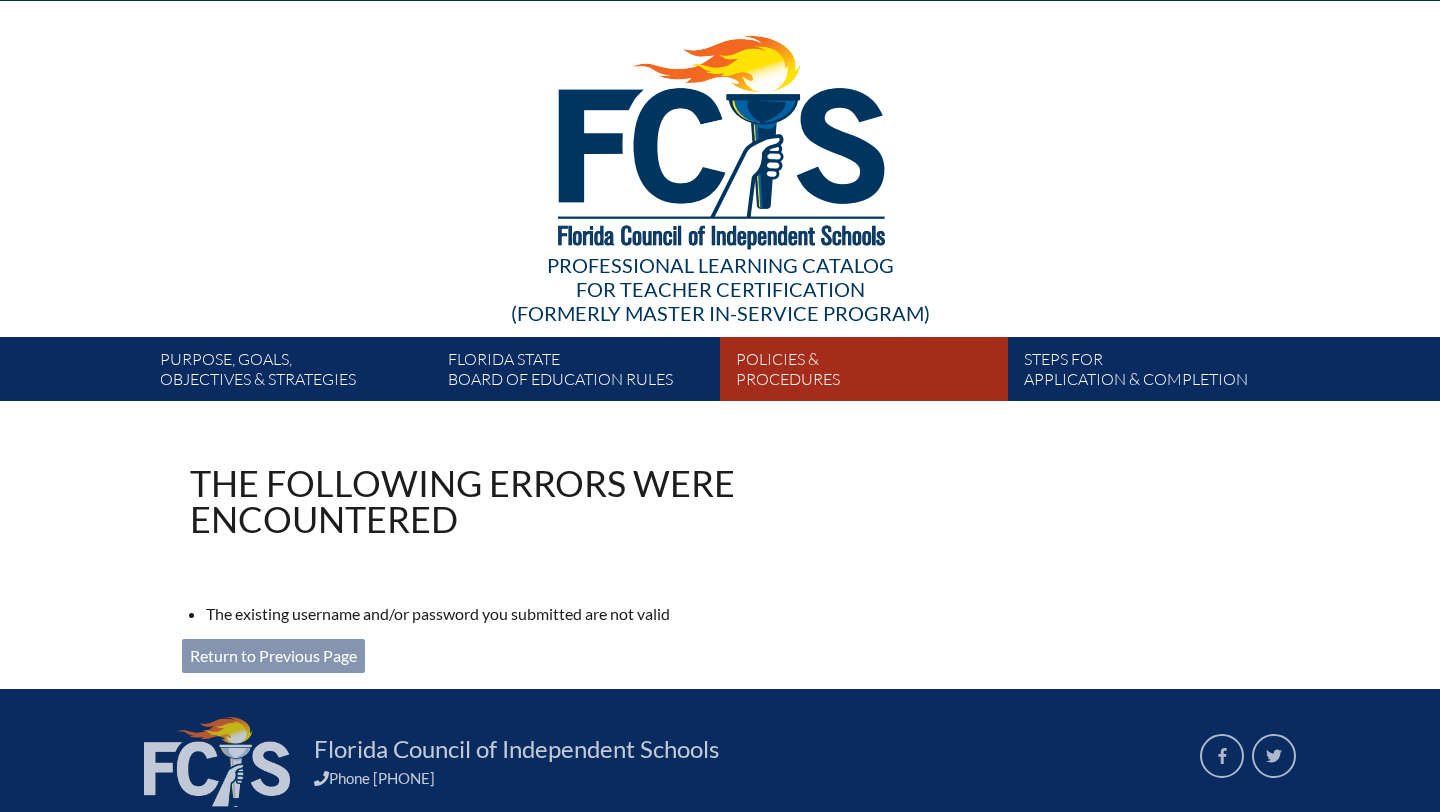scroll, scrollTop: 0, scrollLeft: 0, axis: both 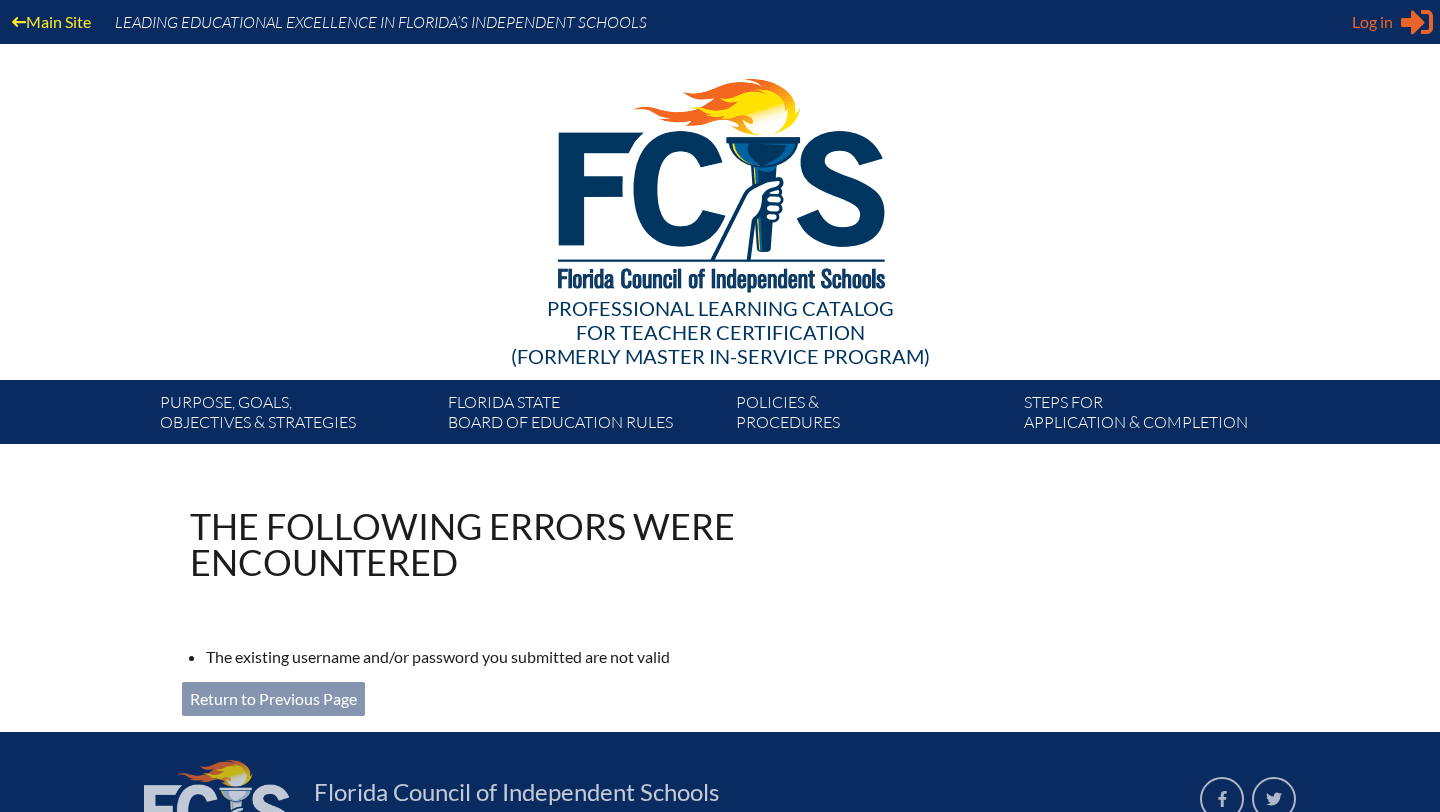 click on "Log in" at bounding box center (1372, 22) 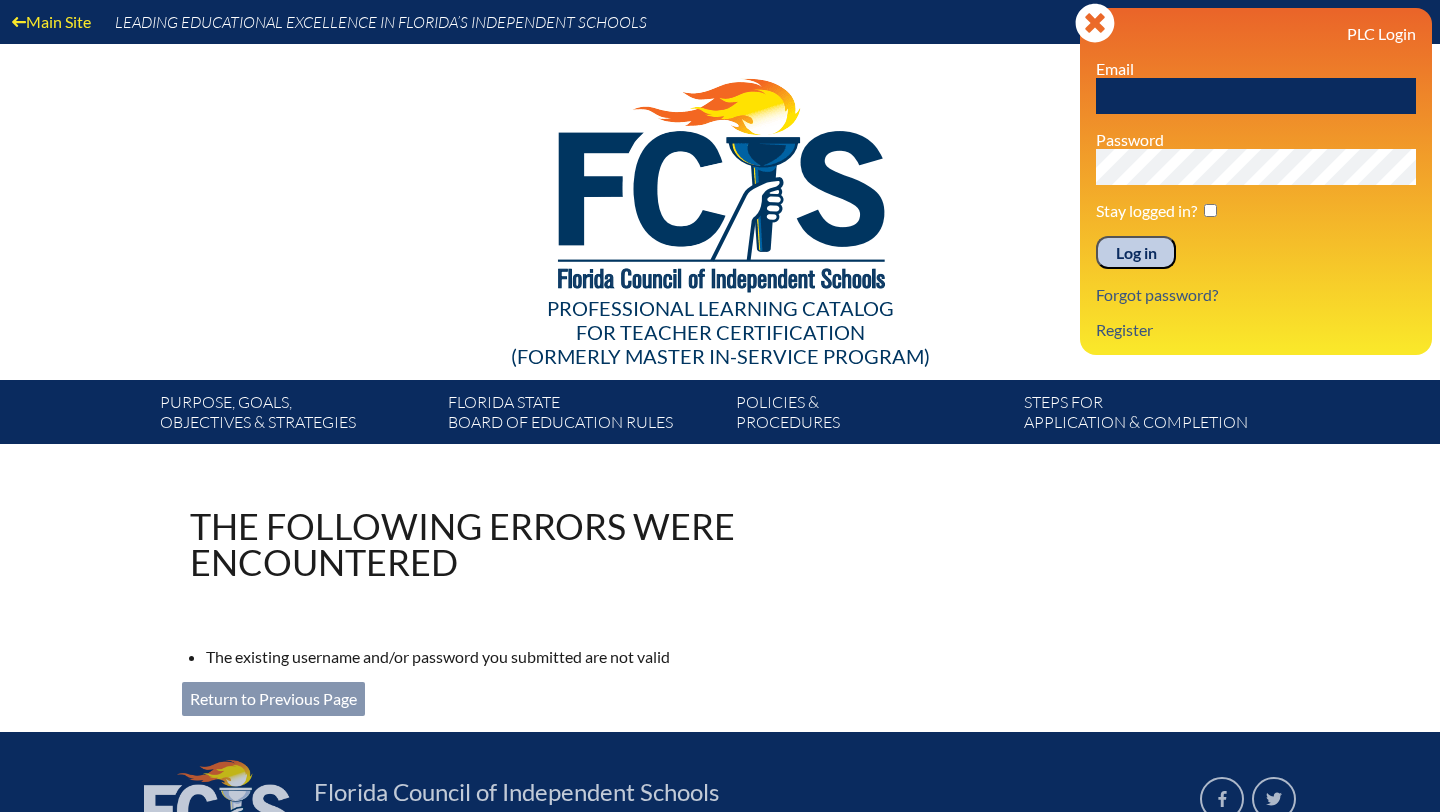 click at bounding box center (1256, 96) 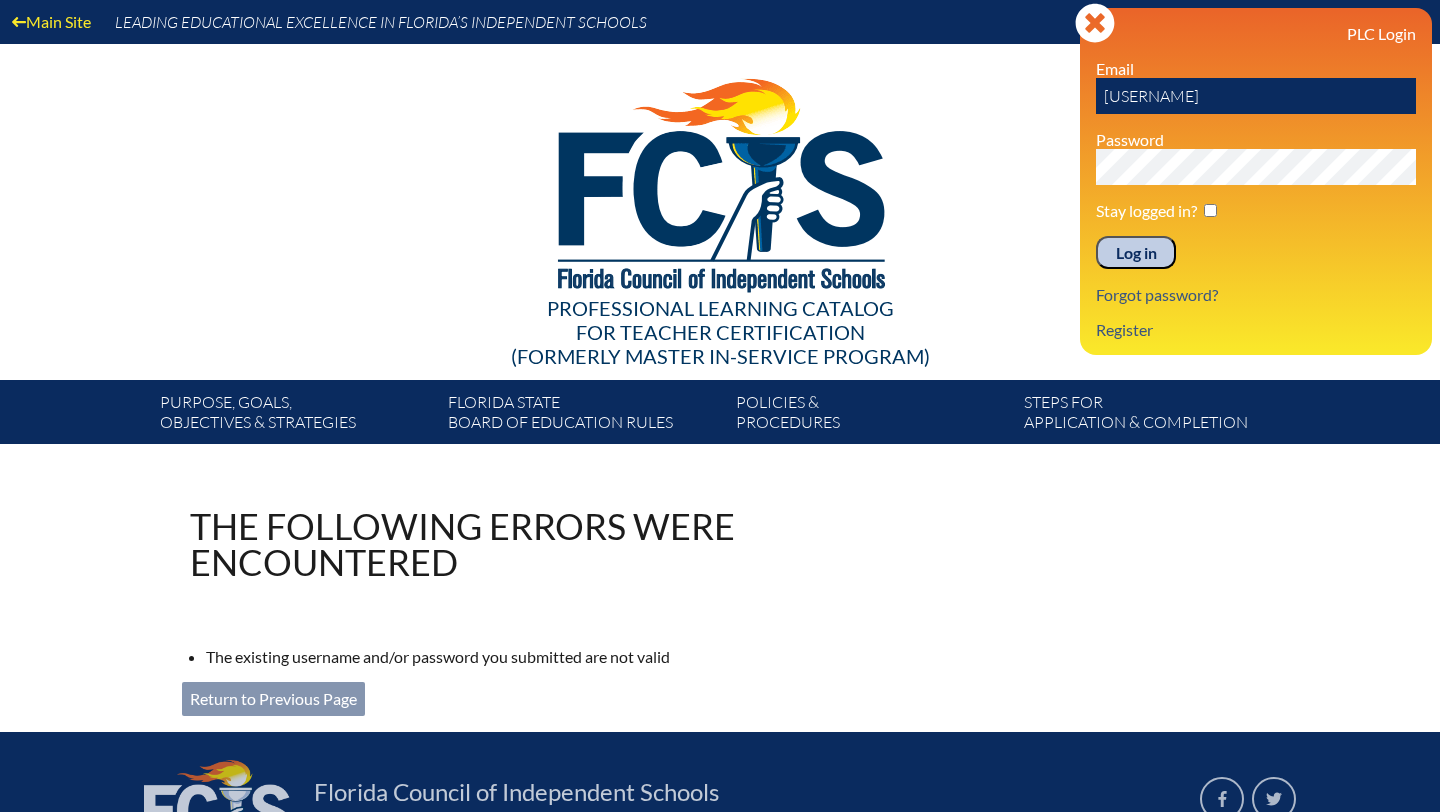 type on "J" 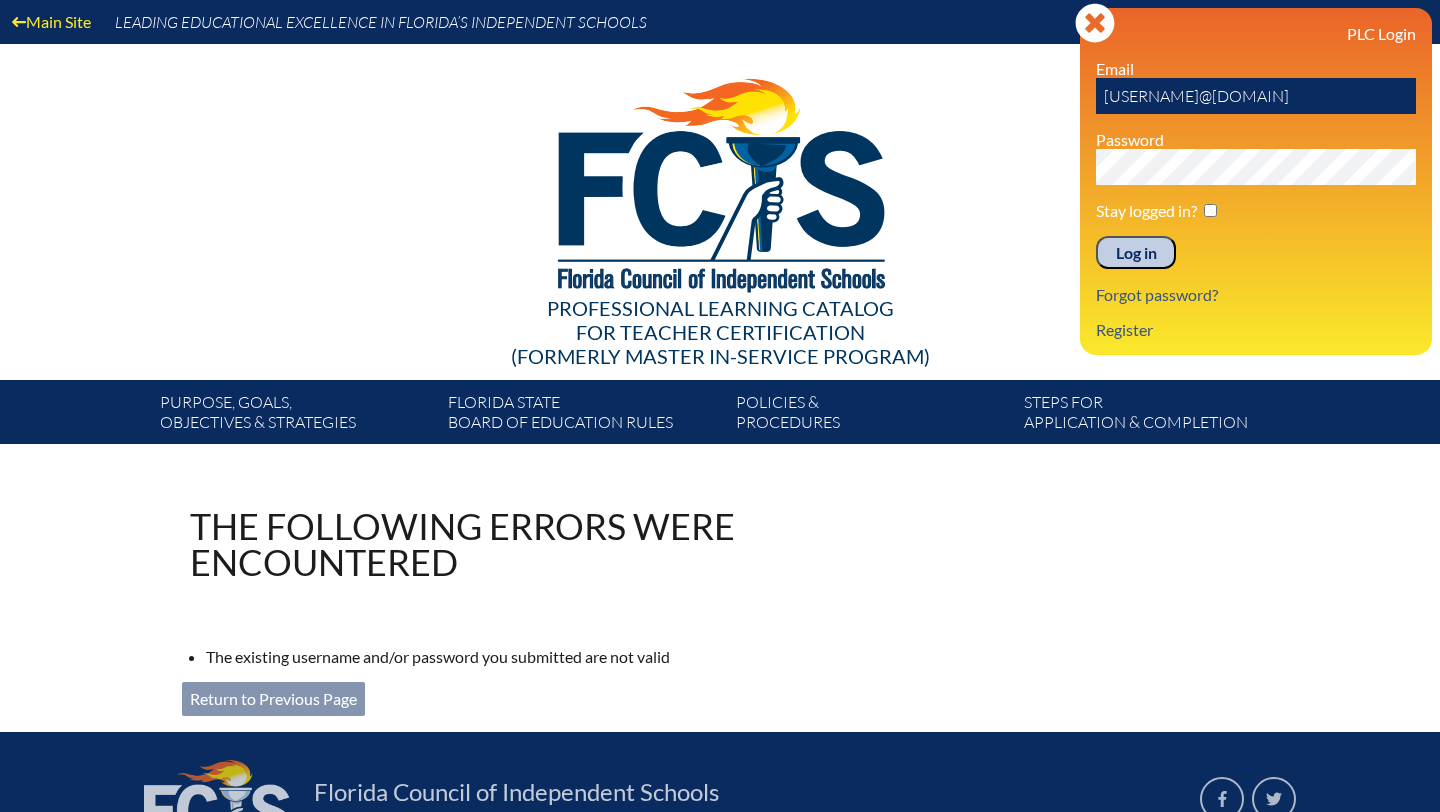 type on "jscott@lhprep.org" 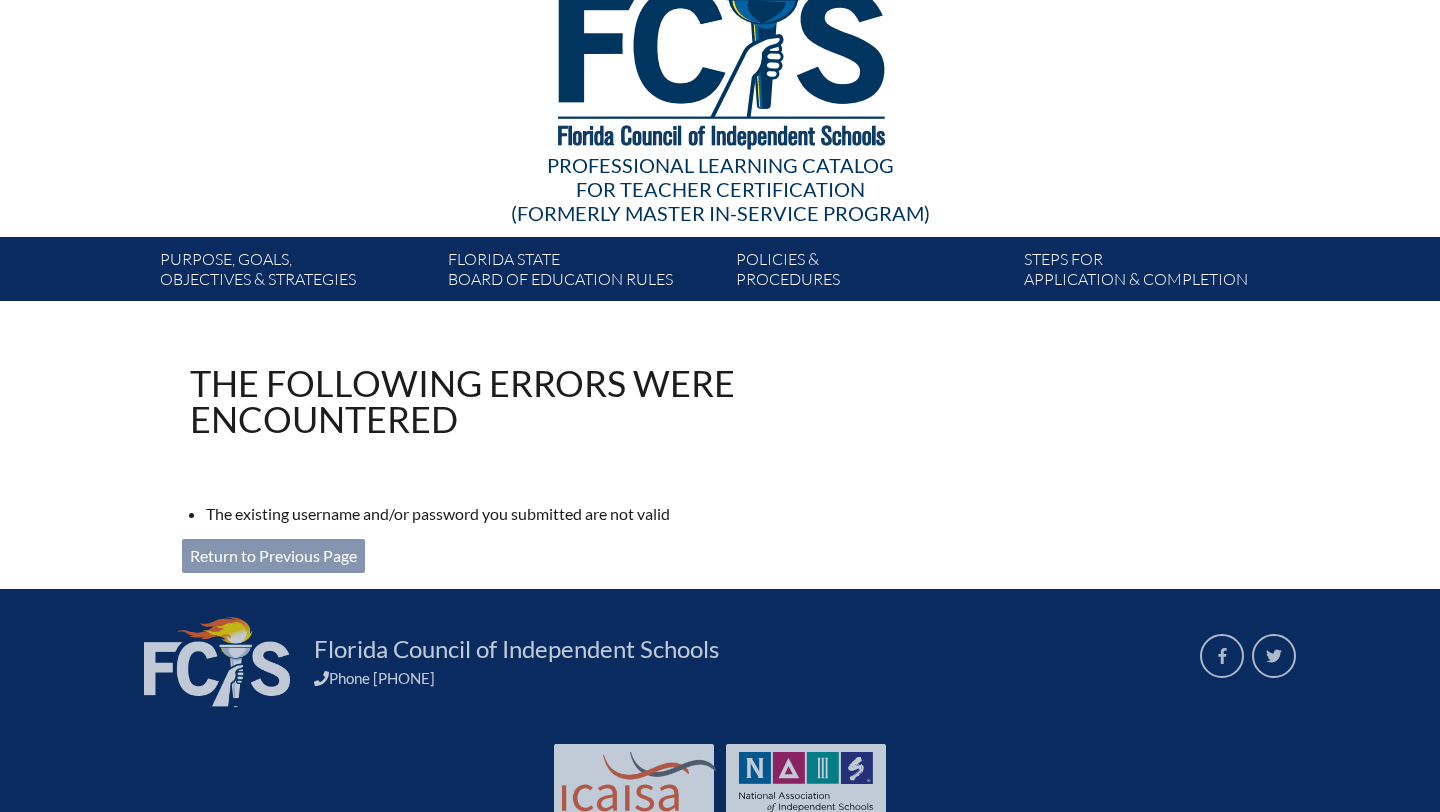 scroll, scrollTop: 134, scrollLeft: 0, axis: vertical 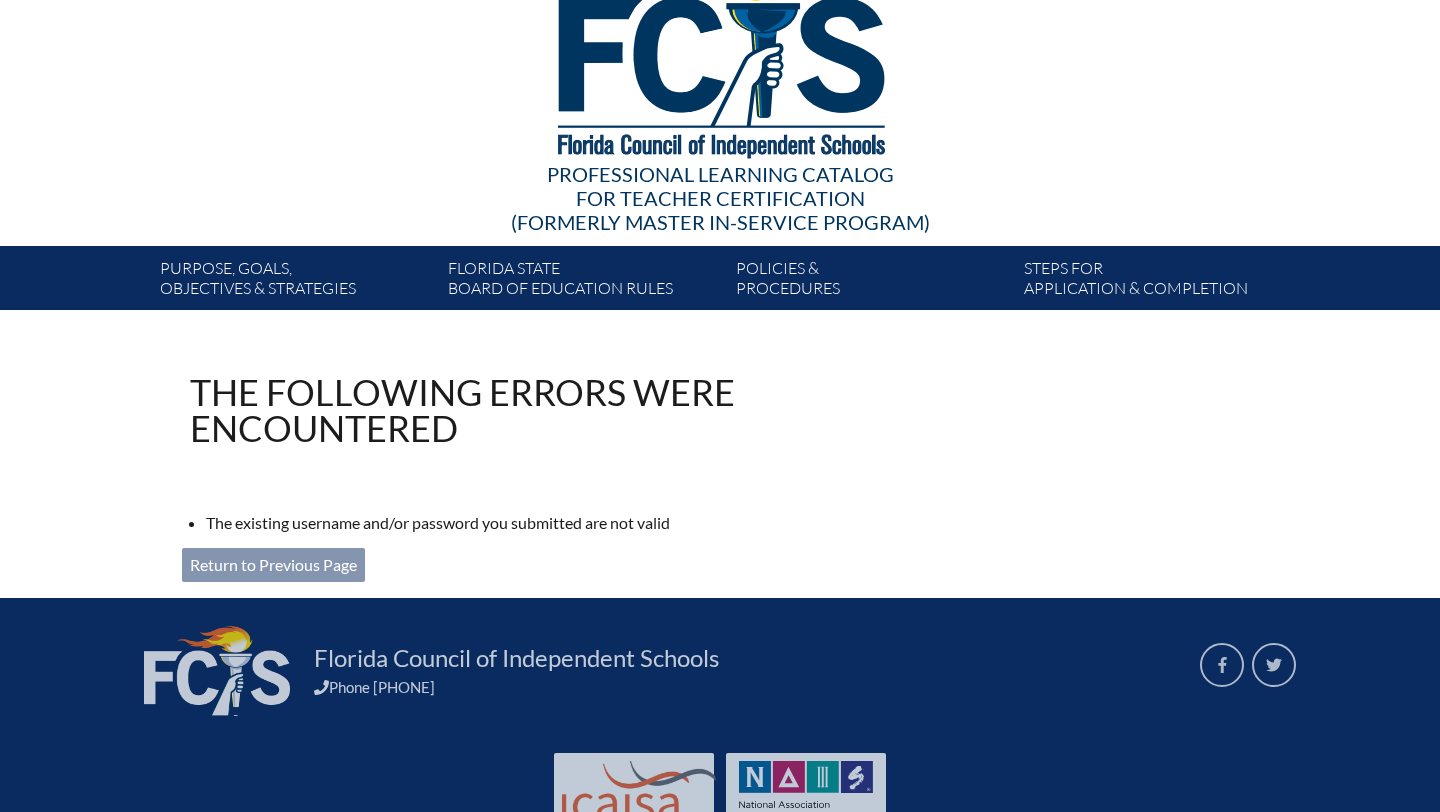 click on "Return to Previous Page" at bounding box center [273, 565] 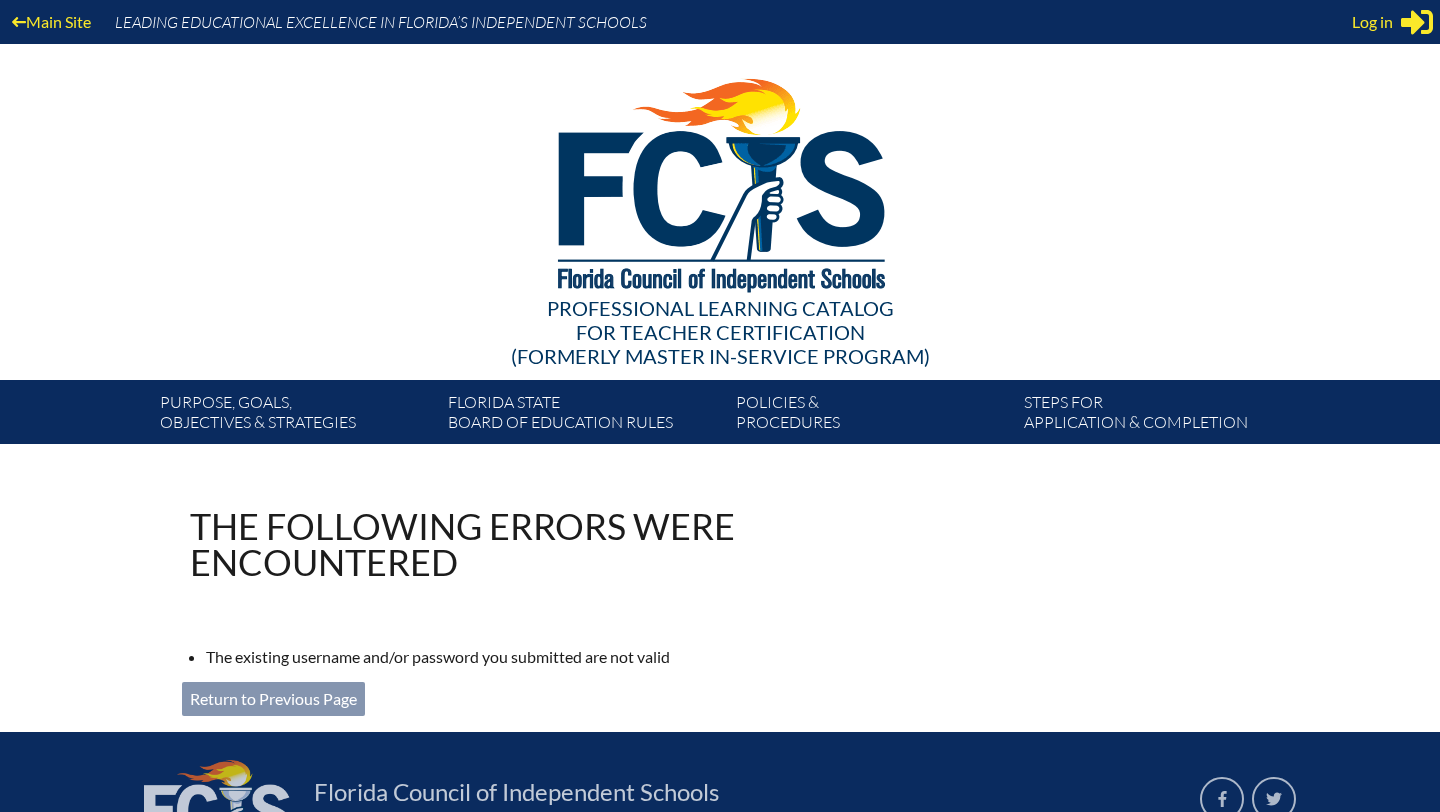 scroll, scrollTop: 0, scrollLeft: 0, axis: both 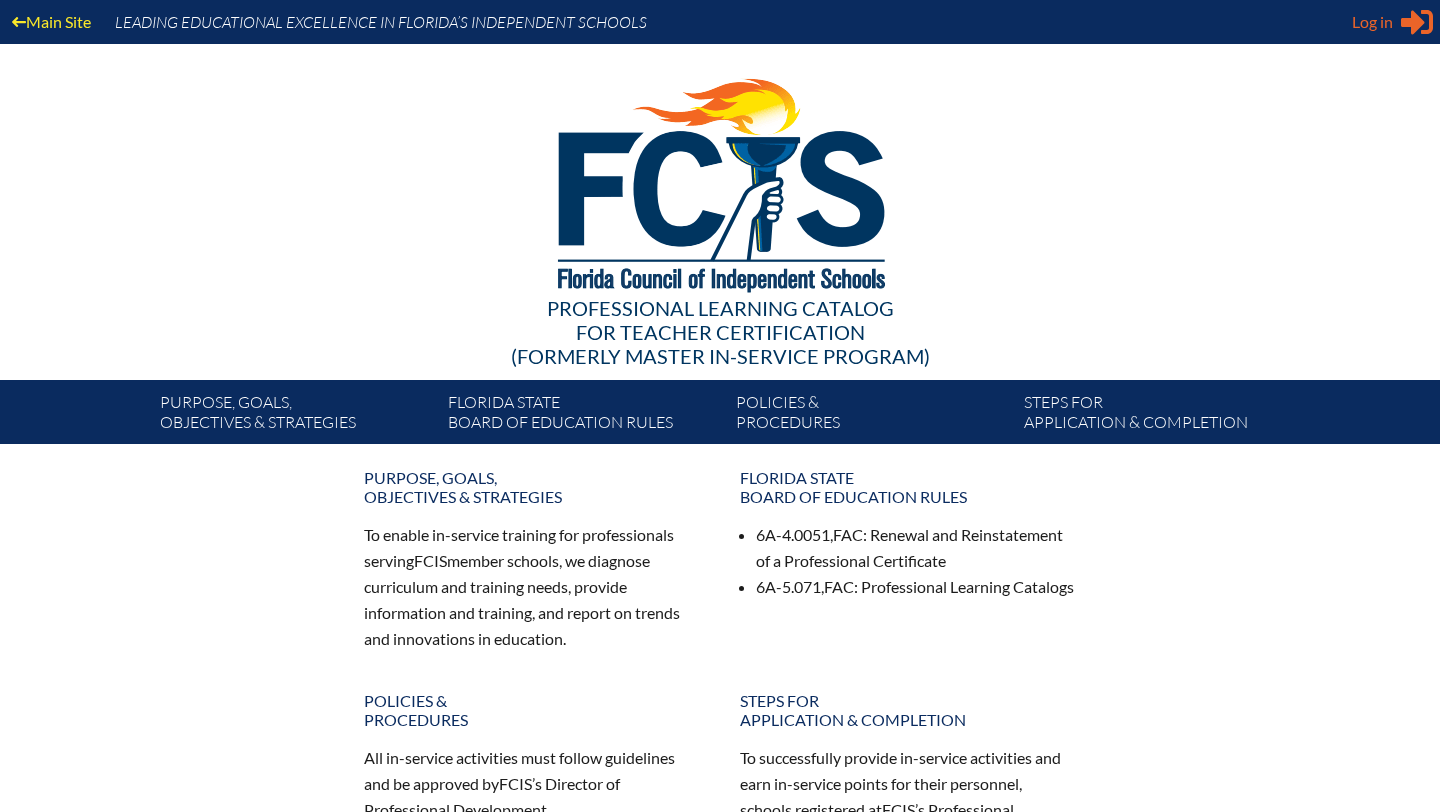 click on "Log in" at bounding box center [1372, 22] 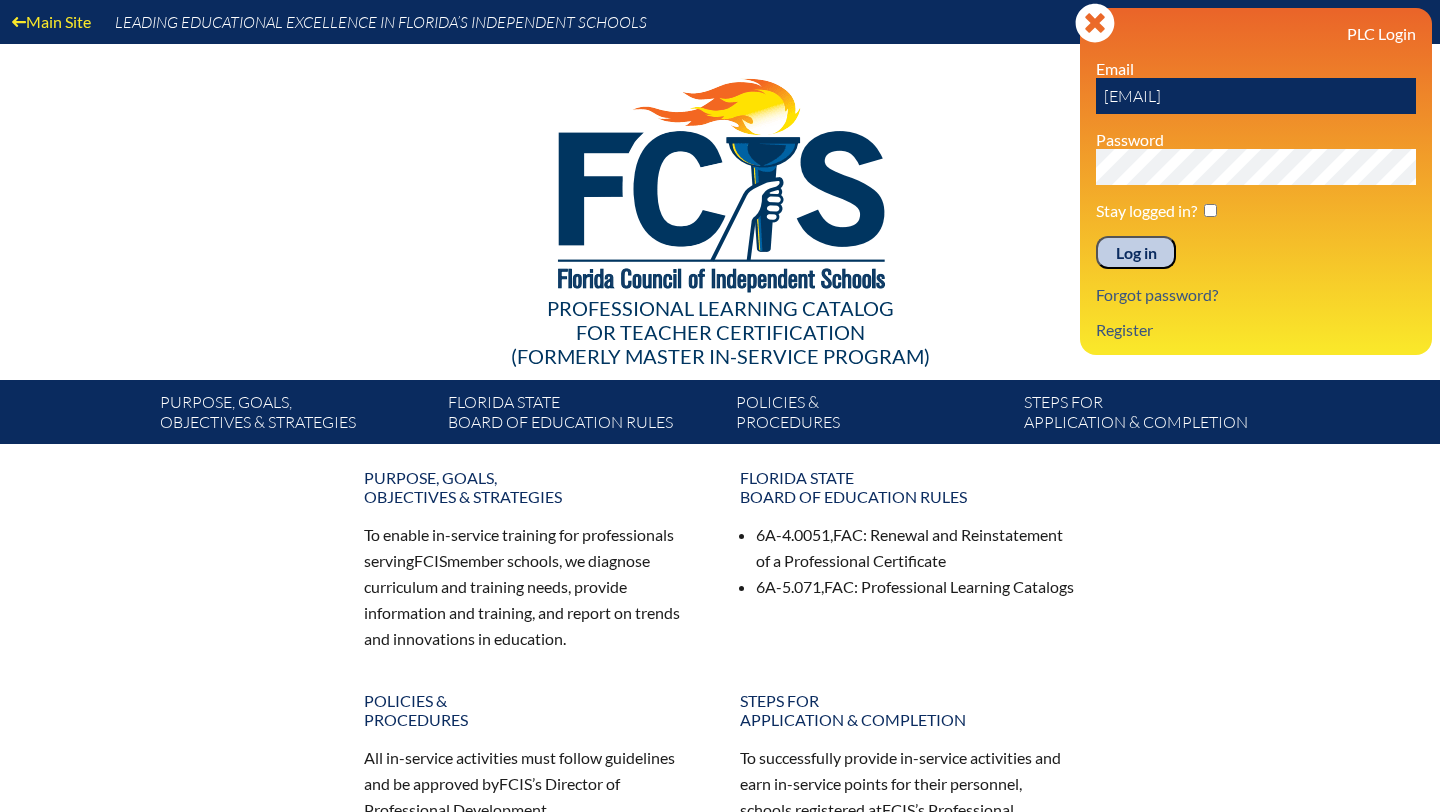 click on "Log in" at bounding box center (1136, 253) 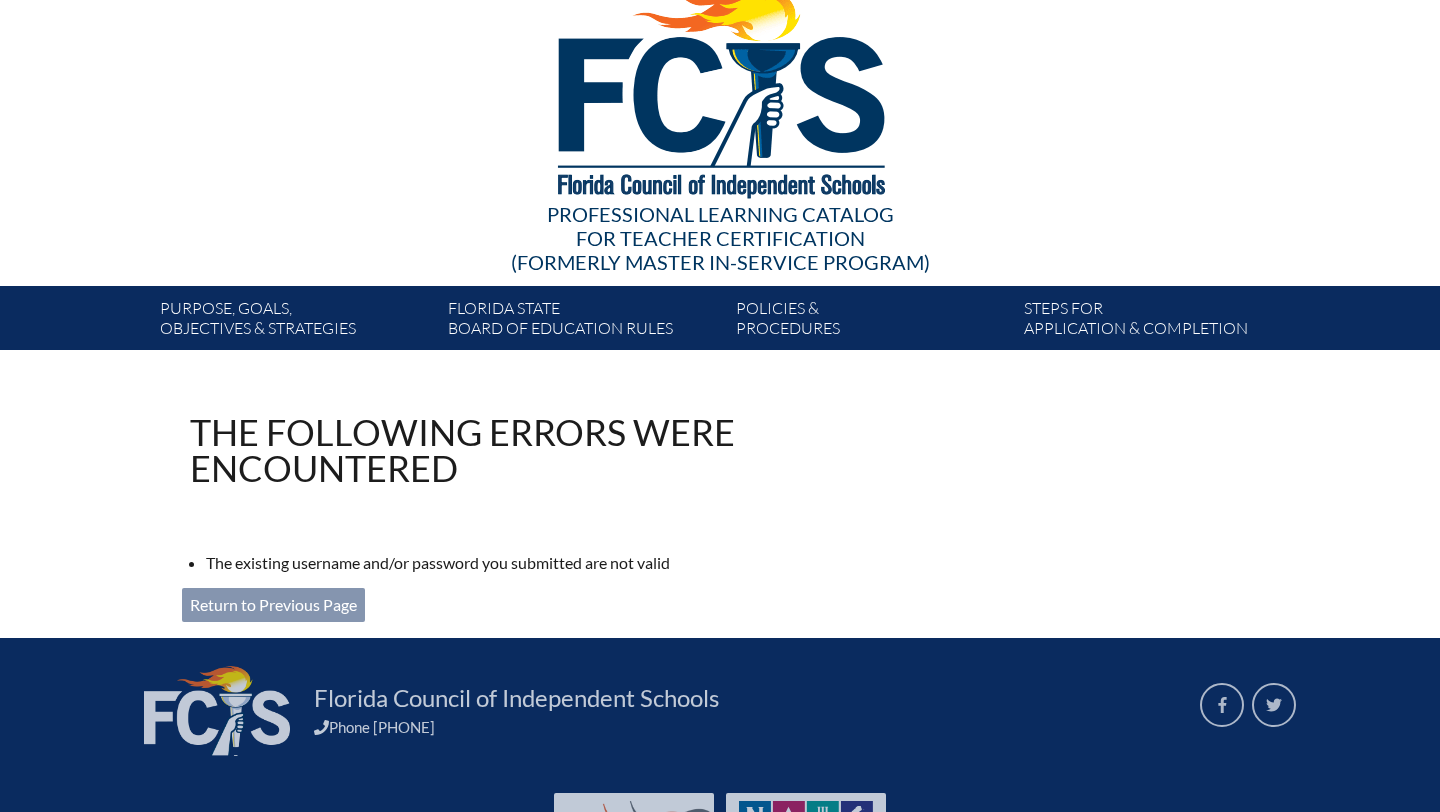 scroll, scrollTop: 0, scrollLeft: 0, axis: both 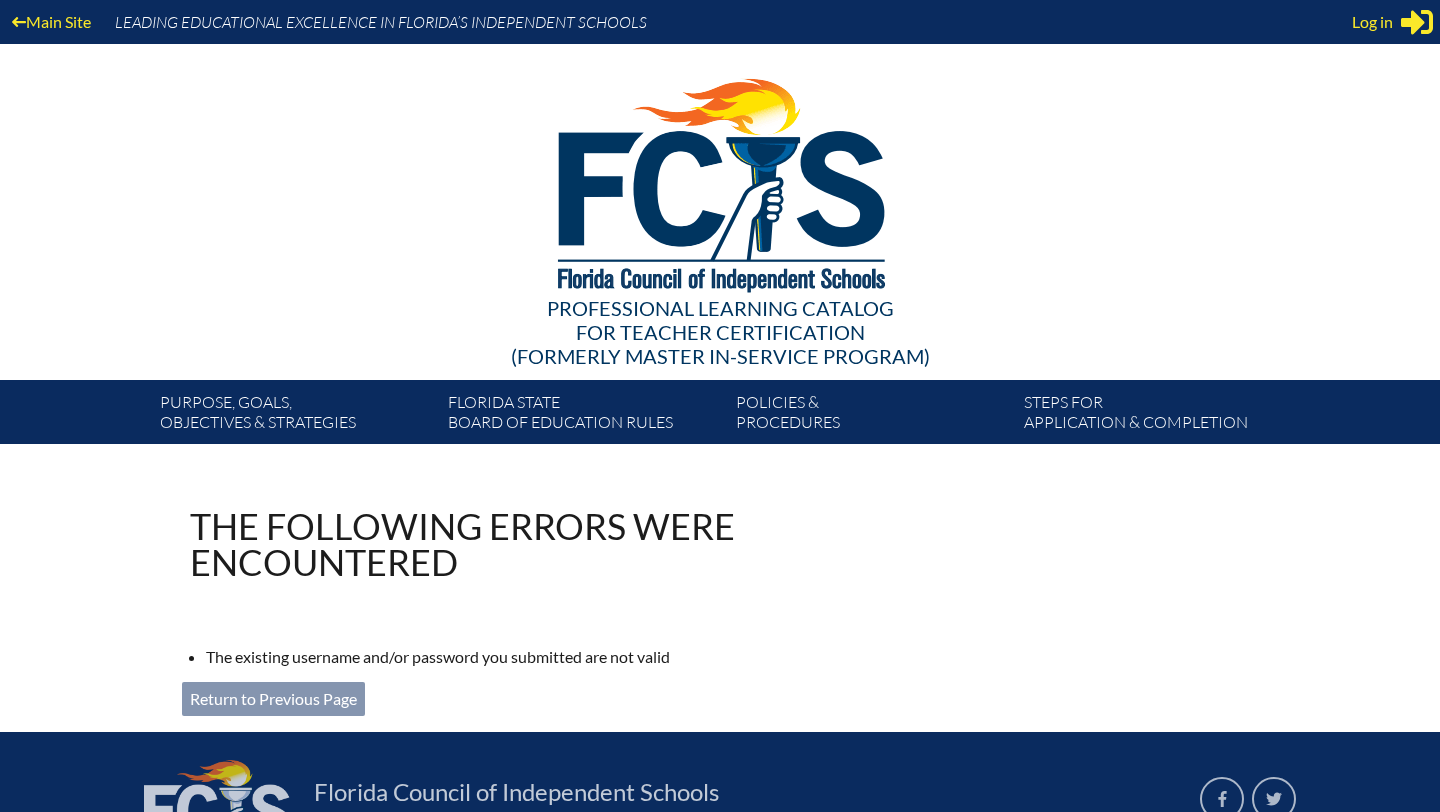 click on "Return to Previous Page" at bounding box center (273, 699) 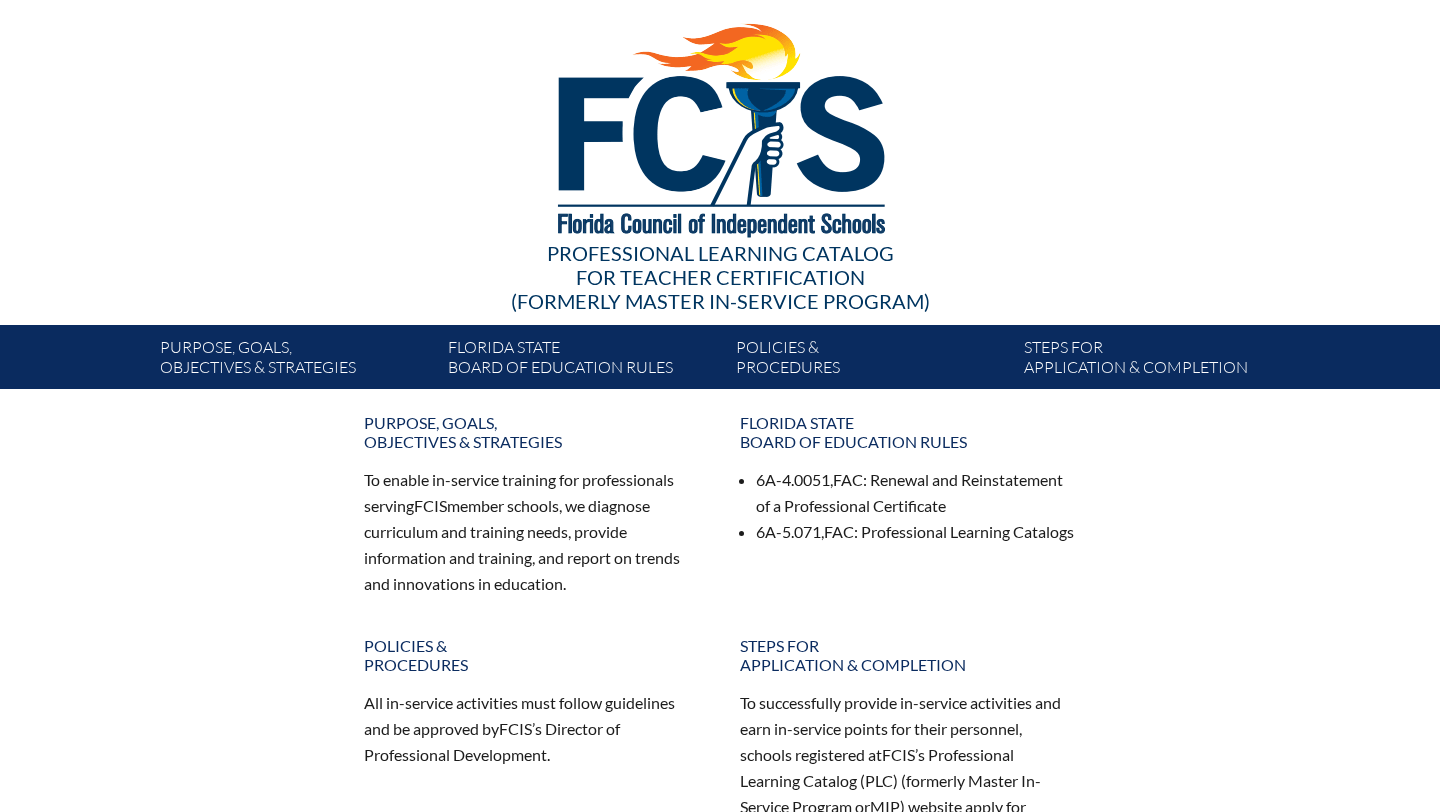 scroll, scrollTop: 0, scrollLeft: 0, axis: both 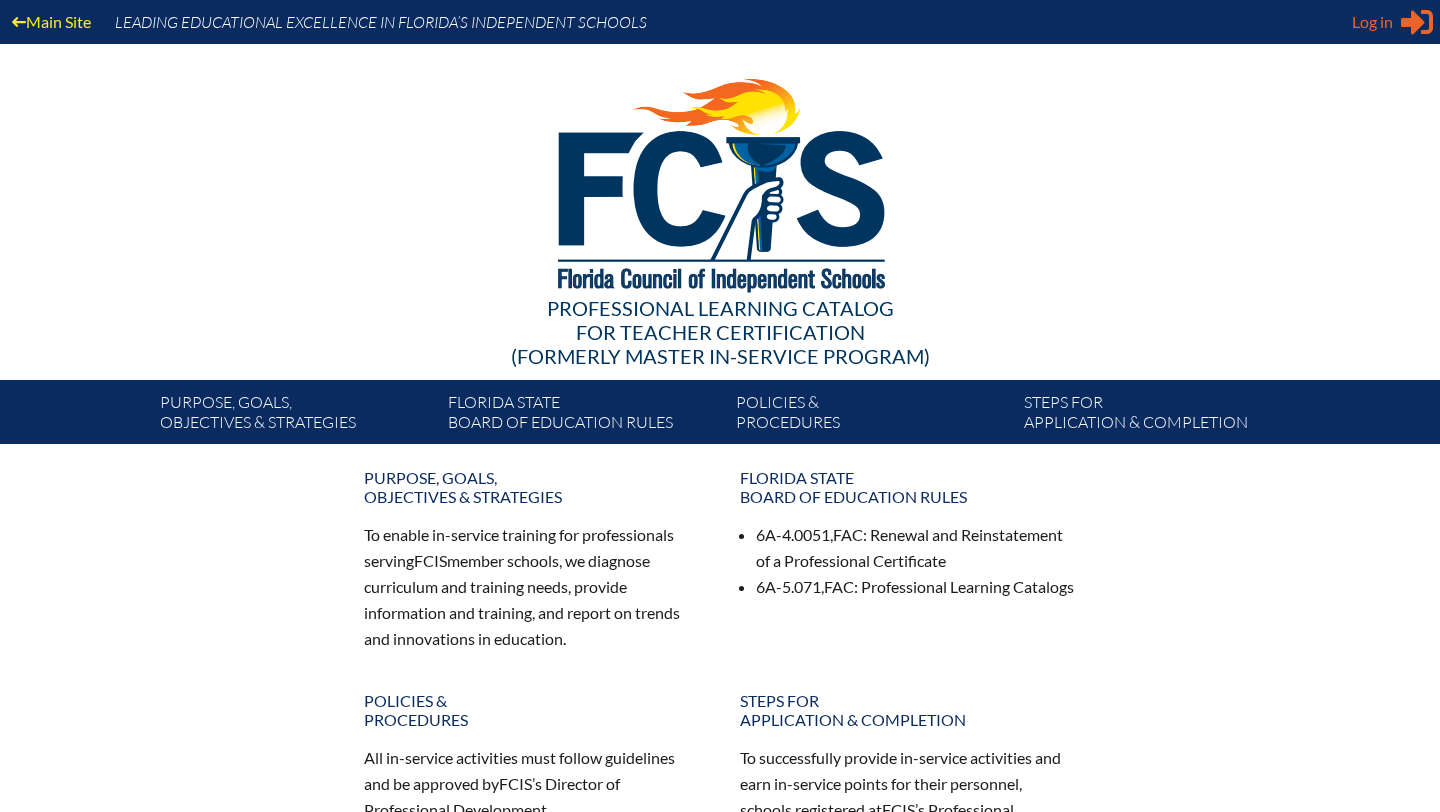 click on "Log in" at bounding box center [1372, 22] 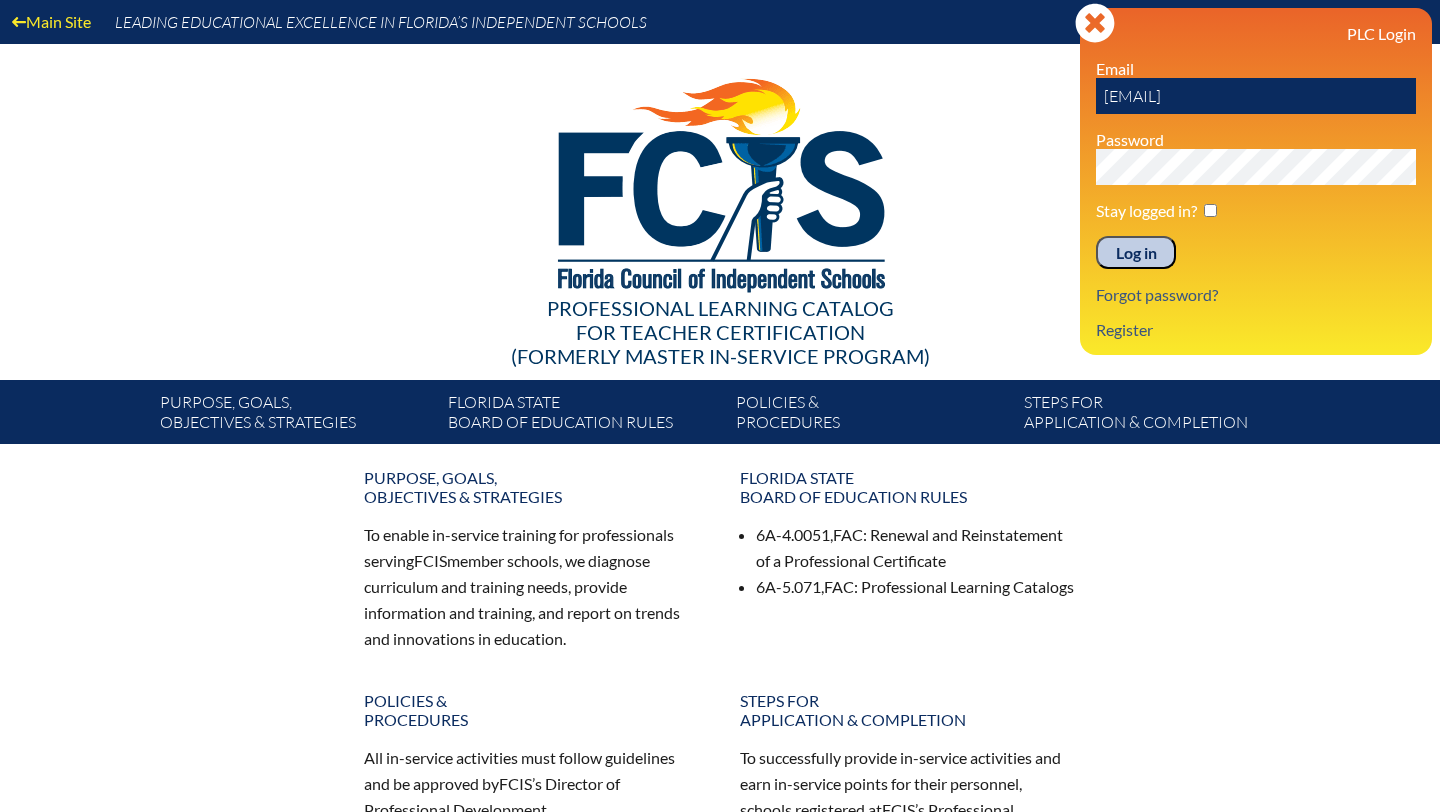 click on "[EMAIL]" at bounding box center (1256, 96) 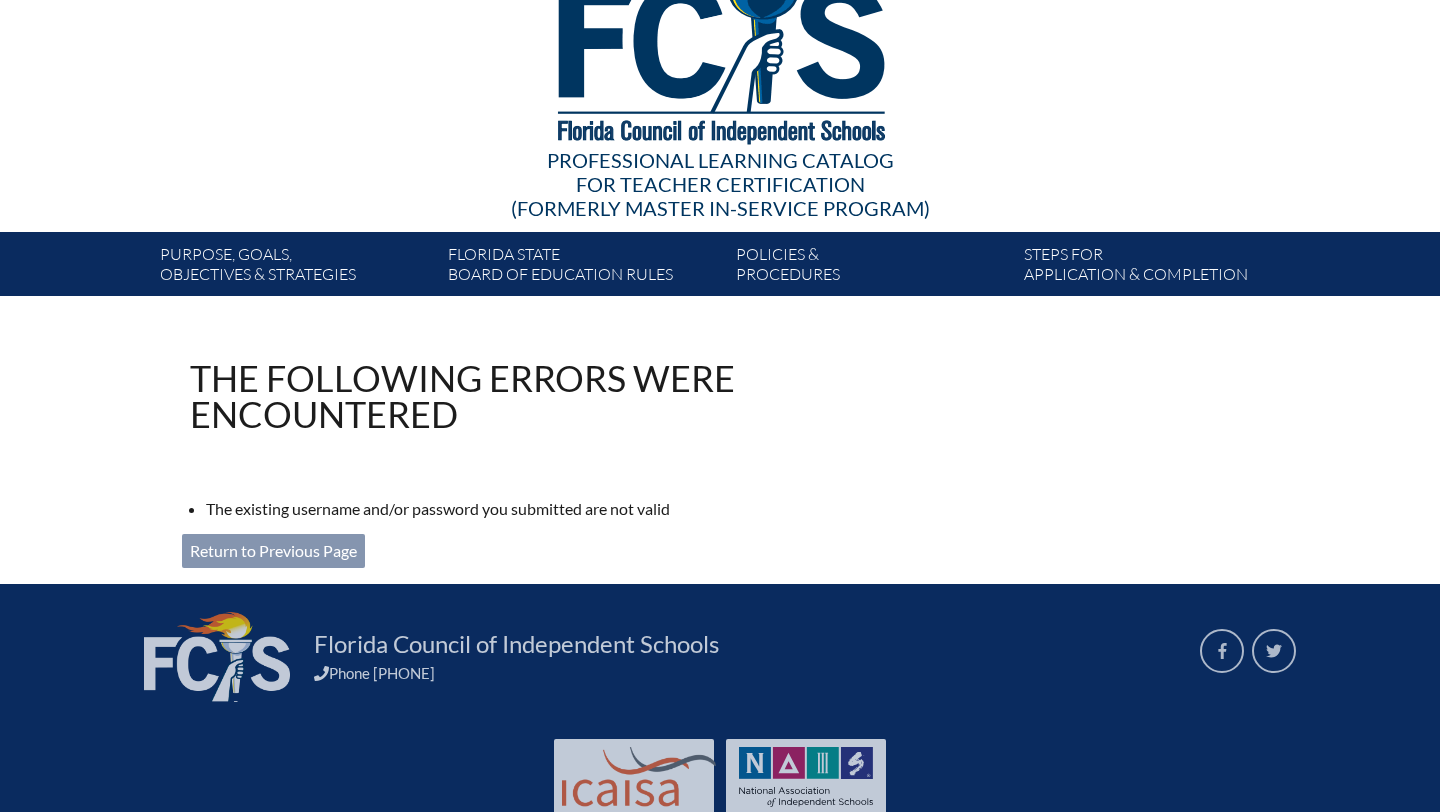 scroll, scrollTop: 0, scrollLeft: 0, axis: both 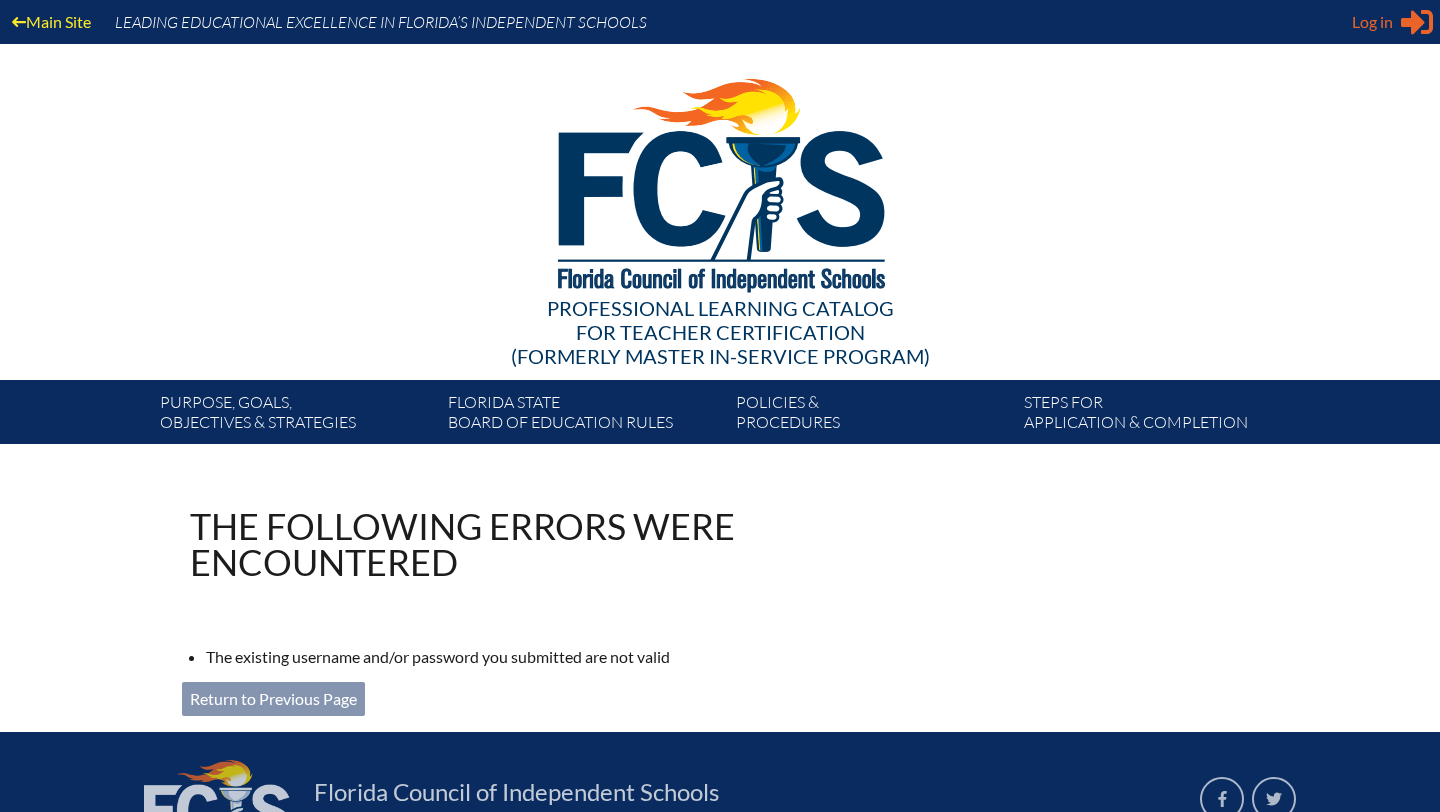 click on "Log in" at bounding box center [1372, 22] 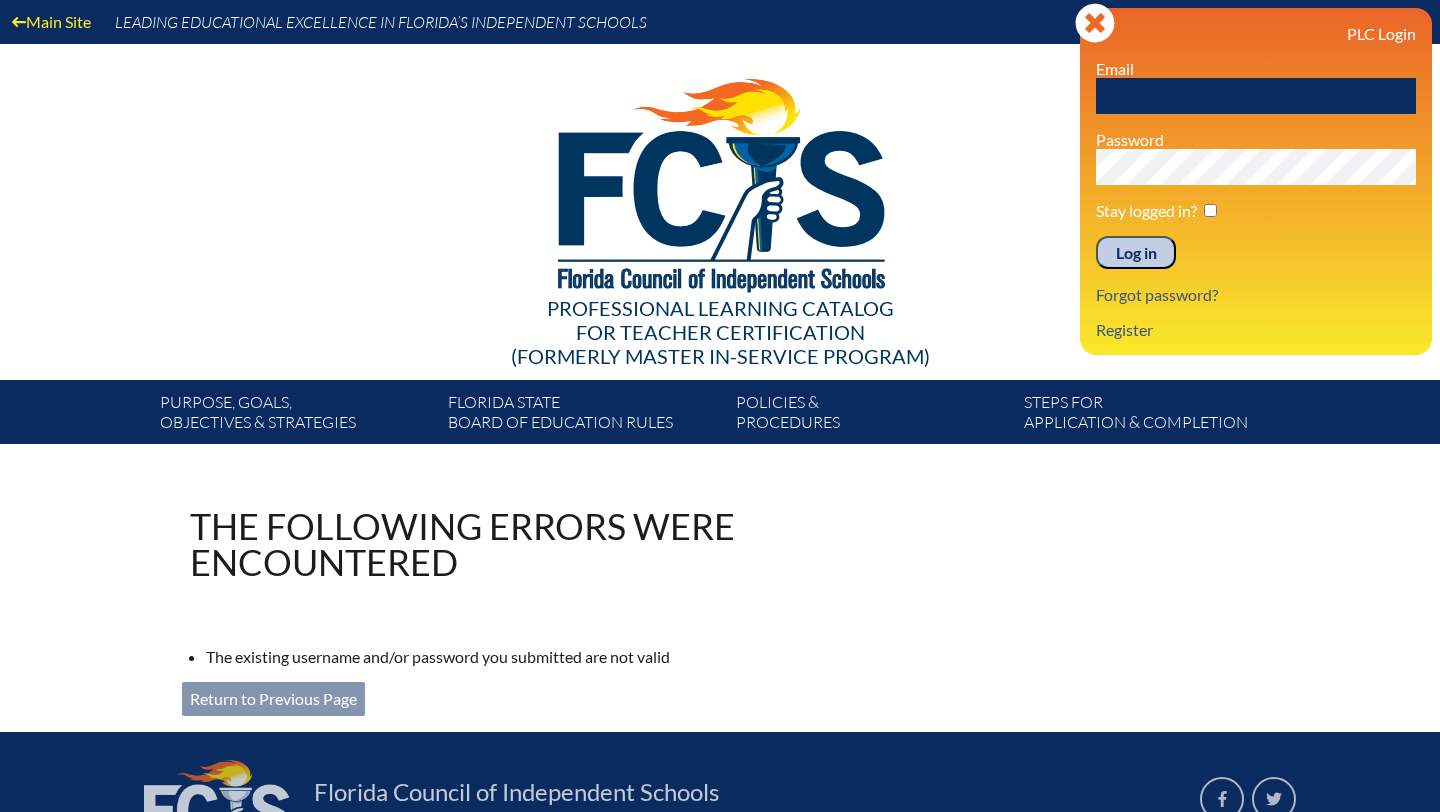click at bounding box center (1256, 96) 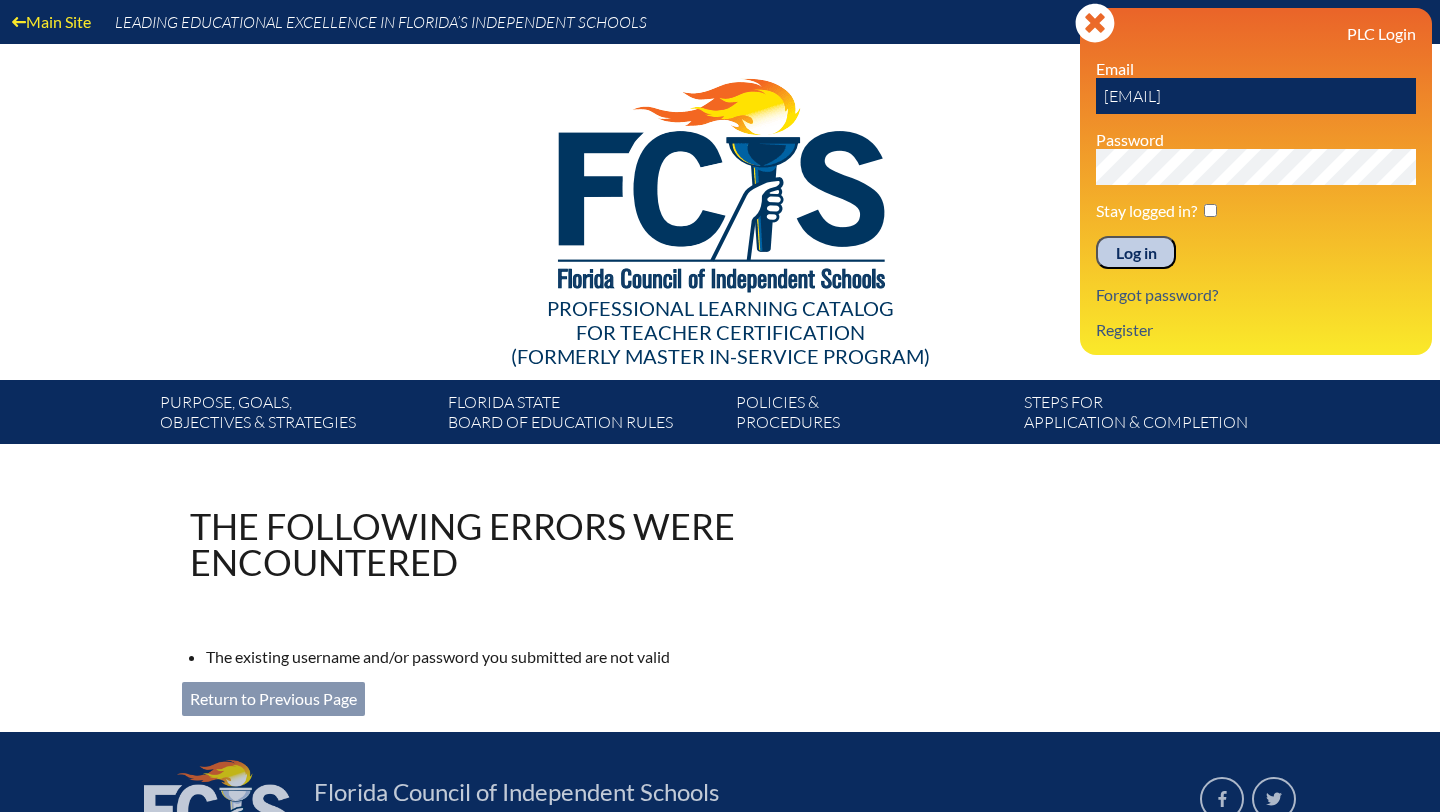 type on "jscott@lhps.org" 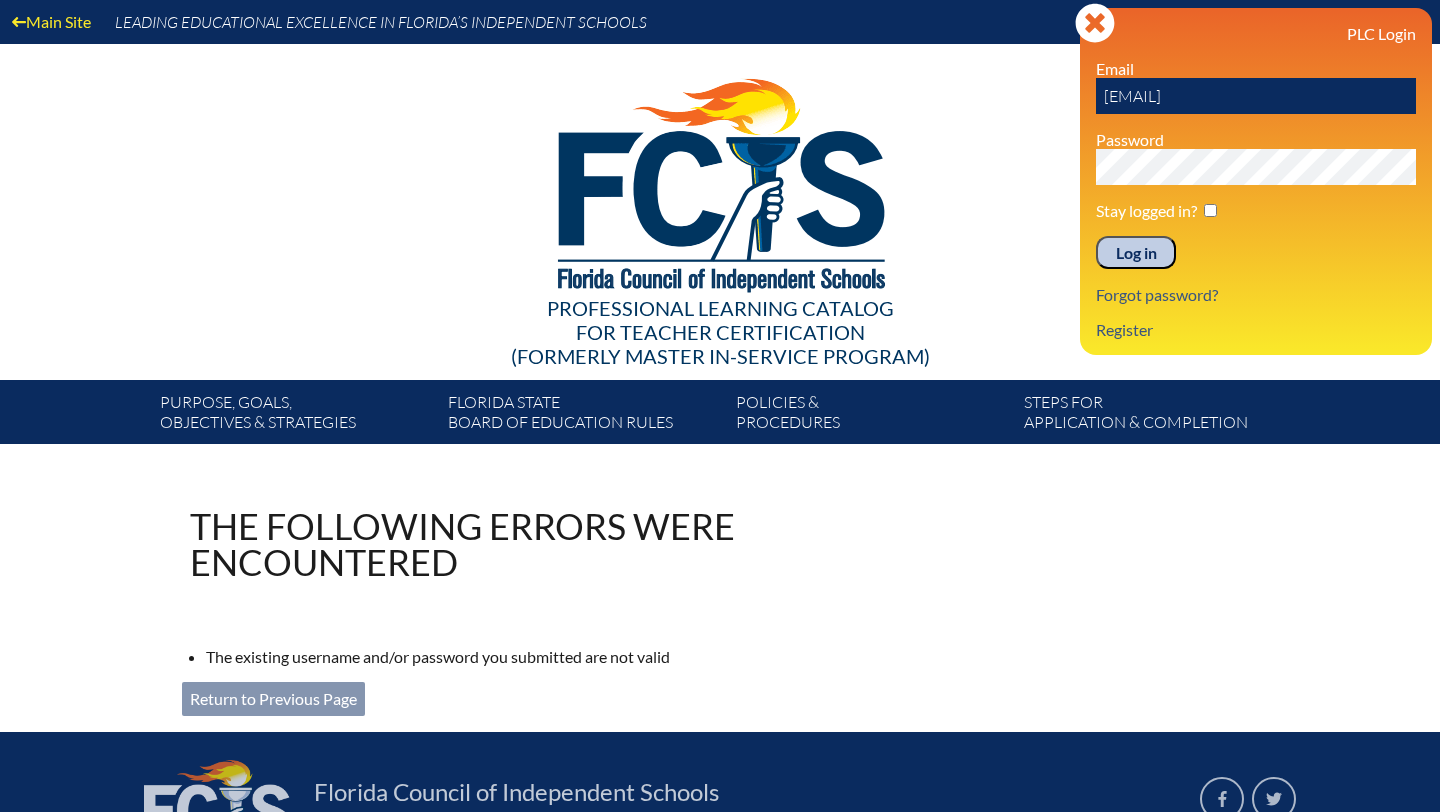 click on "Log in" at bounding box center (1136, 253) 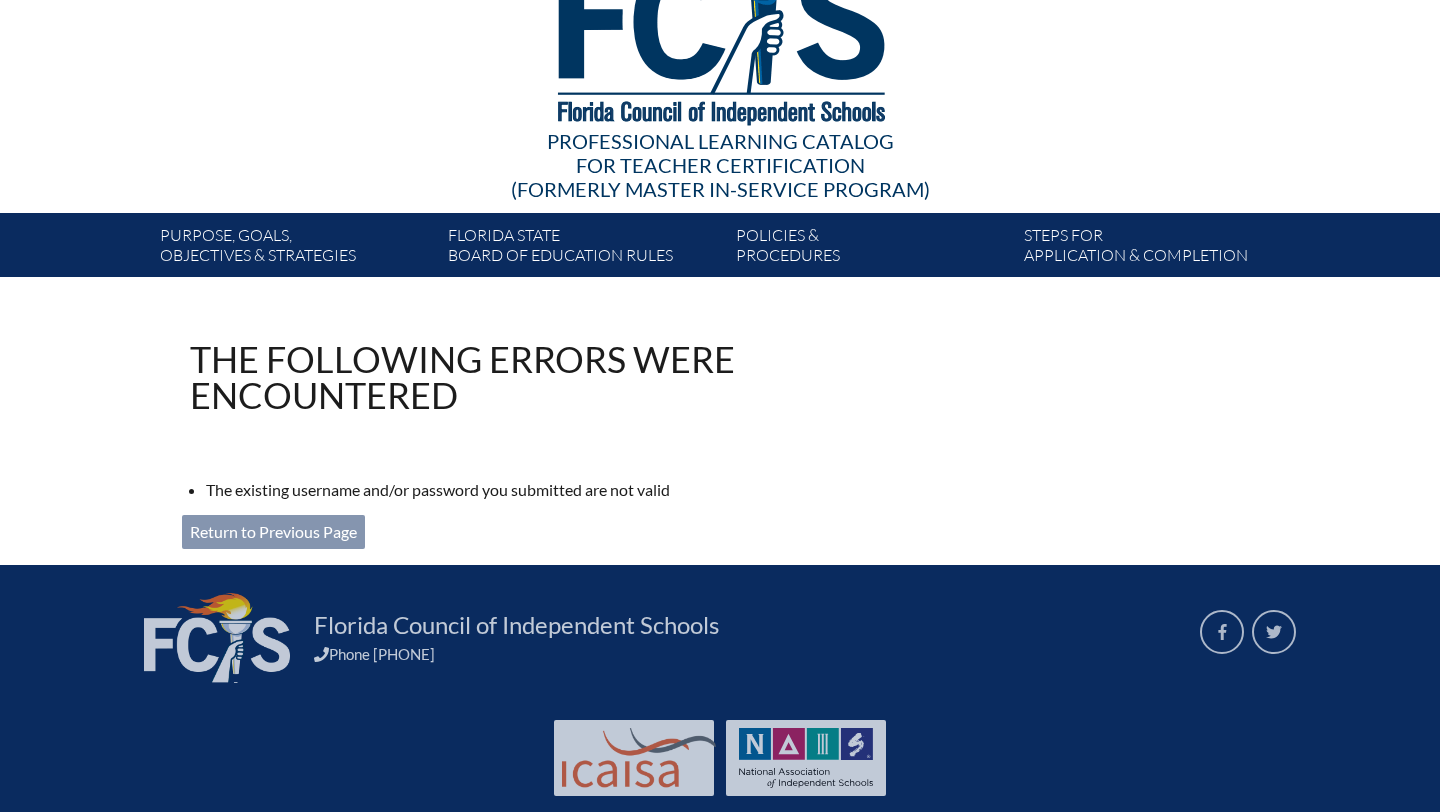 scroll, scrollTop: 0, scrollLeft: 0, axis: both 